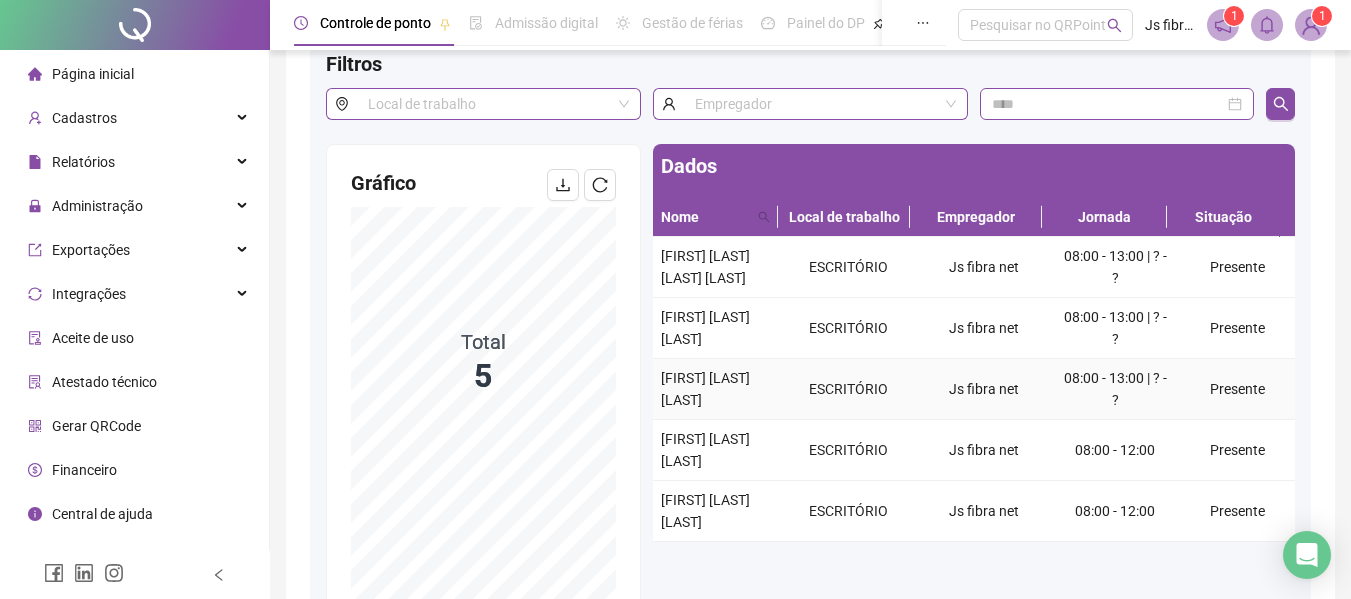 scroll, scrollTop: 200, scrollLeft: 0, axis: vertical 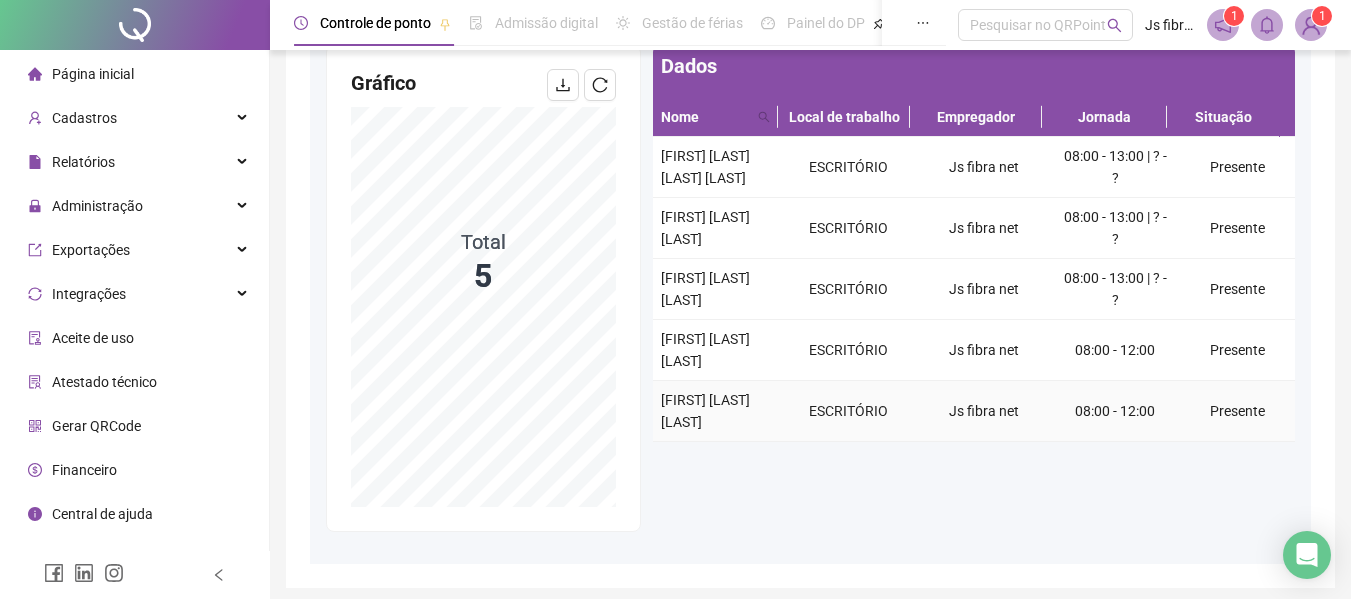 click on "[FIRST] [LAST] [LAST]" at bounding box center [705, 411] 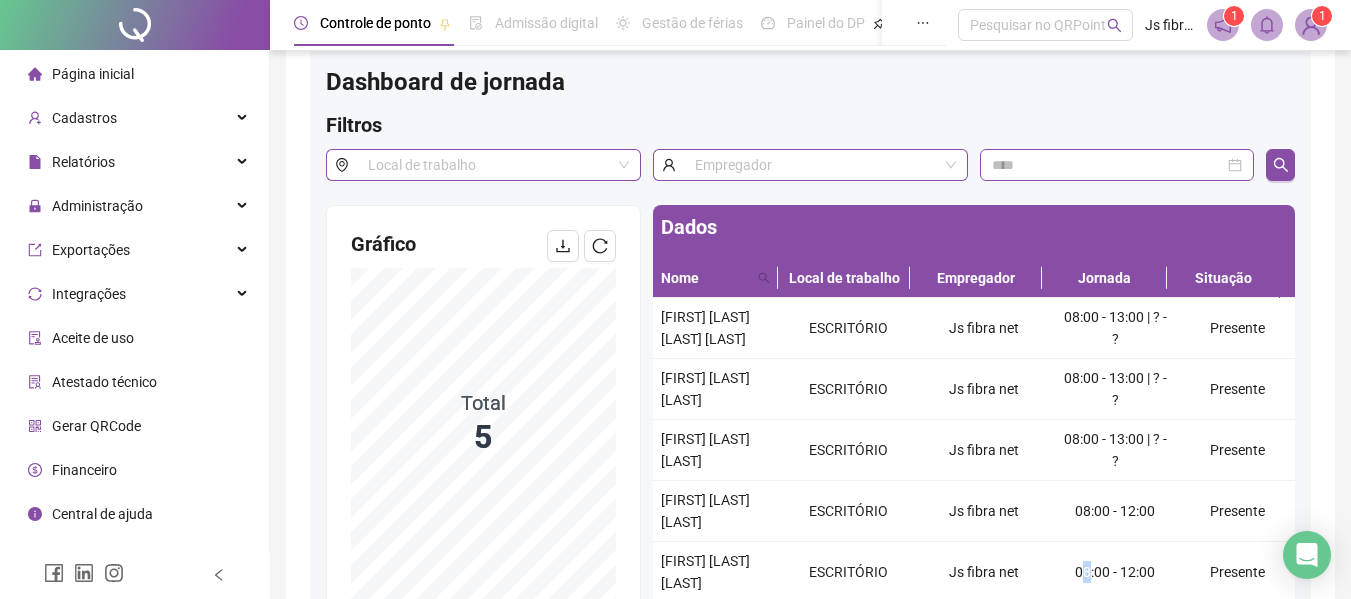 scroll, scrollTop: 0, scrollLeft: 0, axis: both 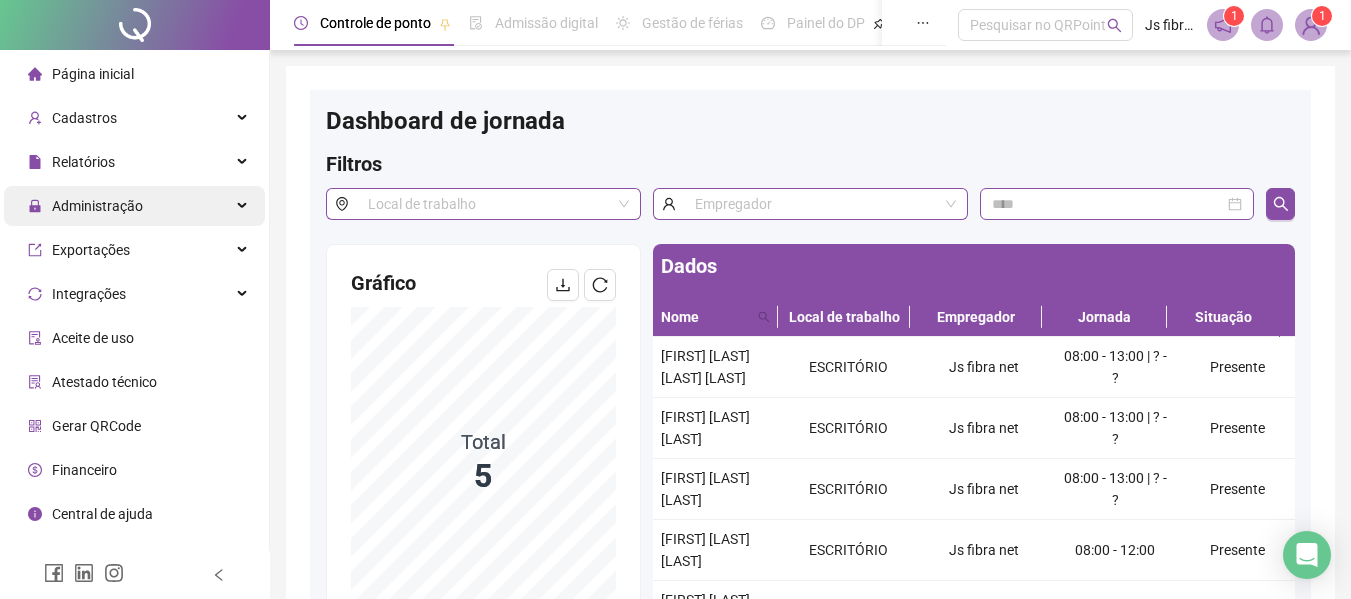 click on "Administração" at bounding box center [97, 206] 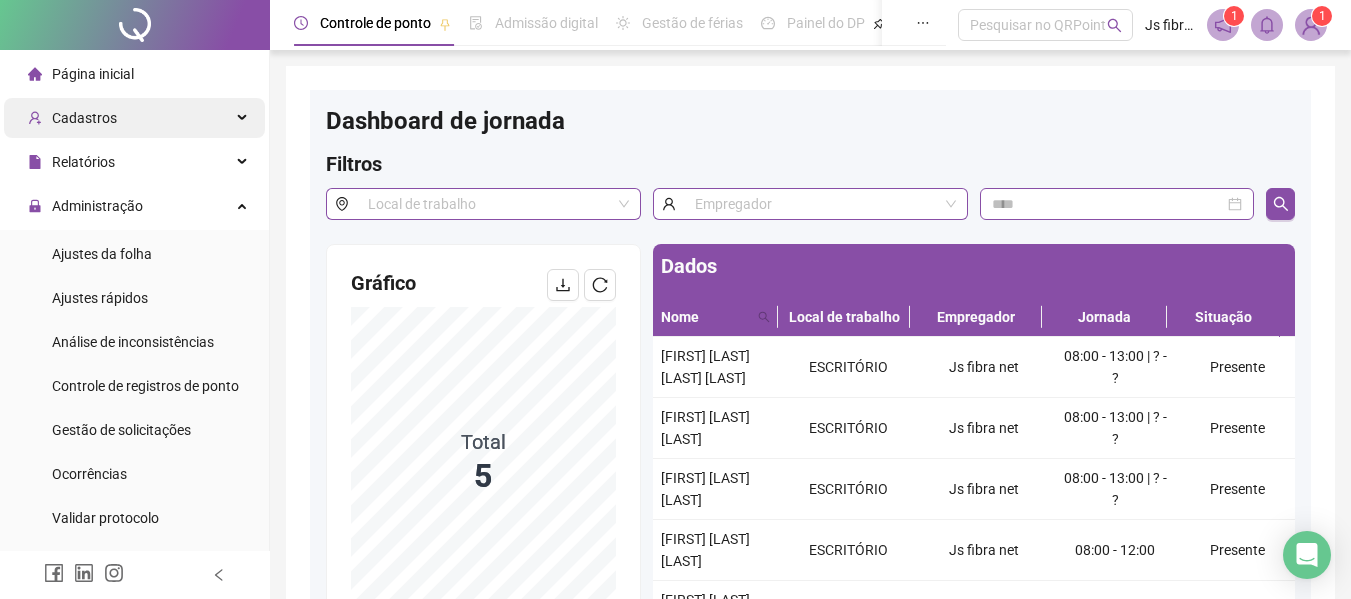 click on "Cadastros" at bounding box center (134, 118) 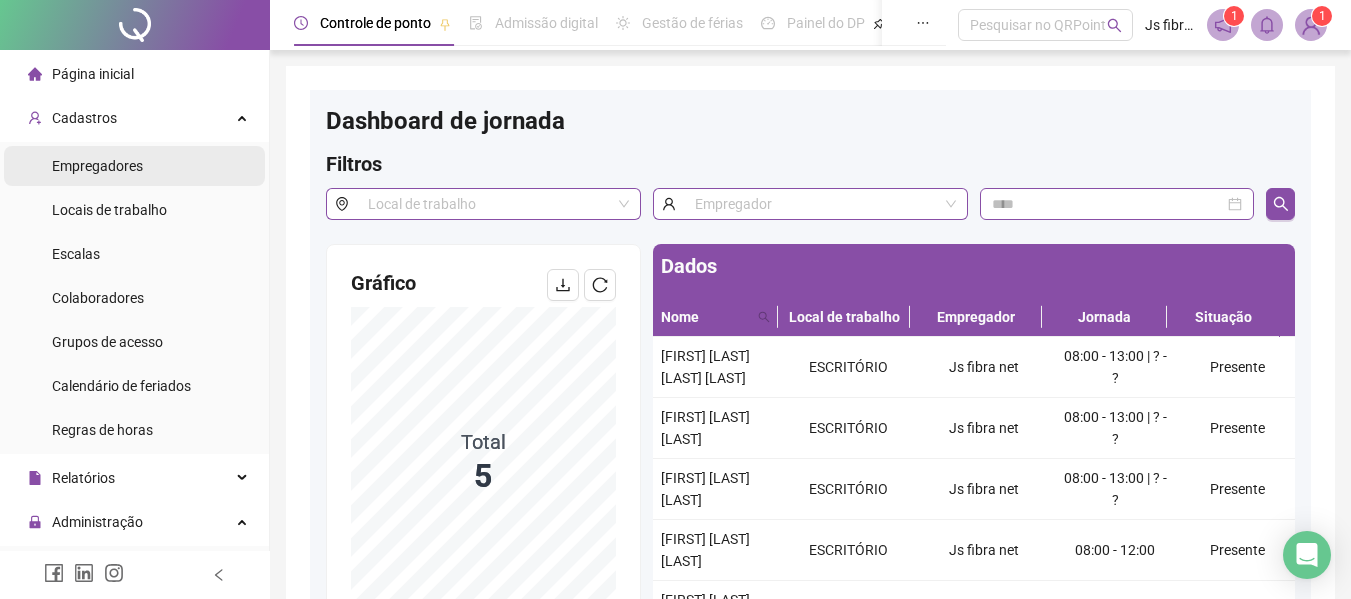 click on "Empregadores" at bounding box center (134, 166) 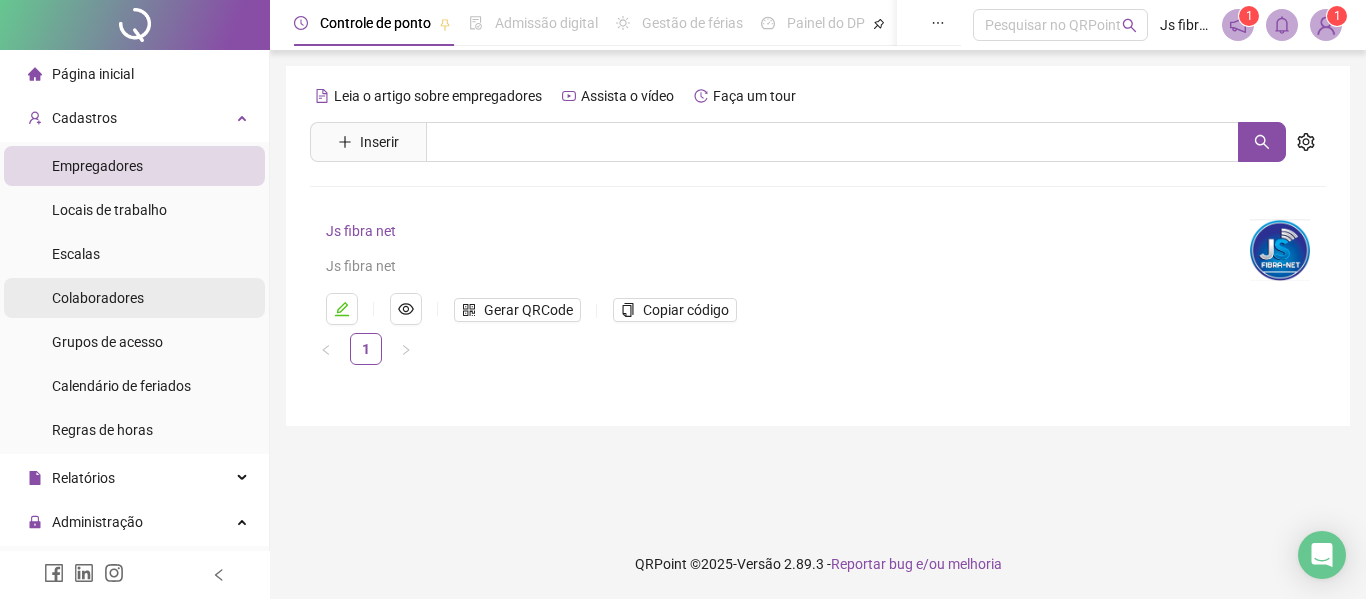 click on "Colaboradores" at bounding box center (134, 298) 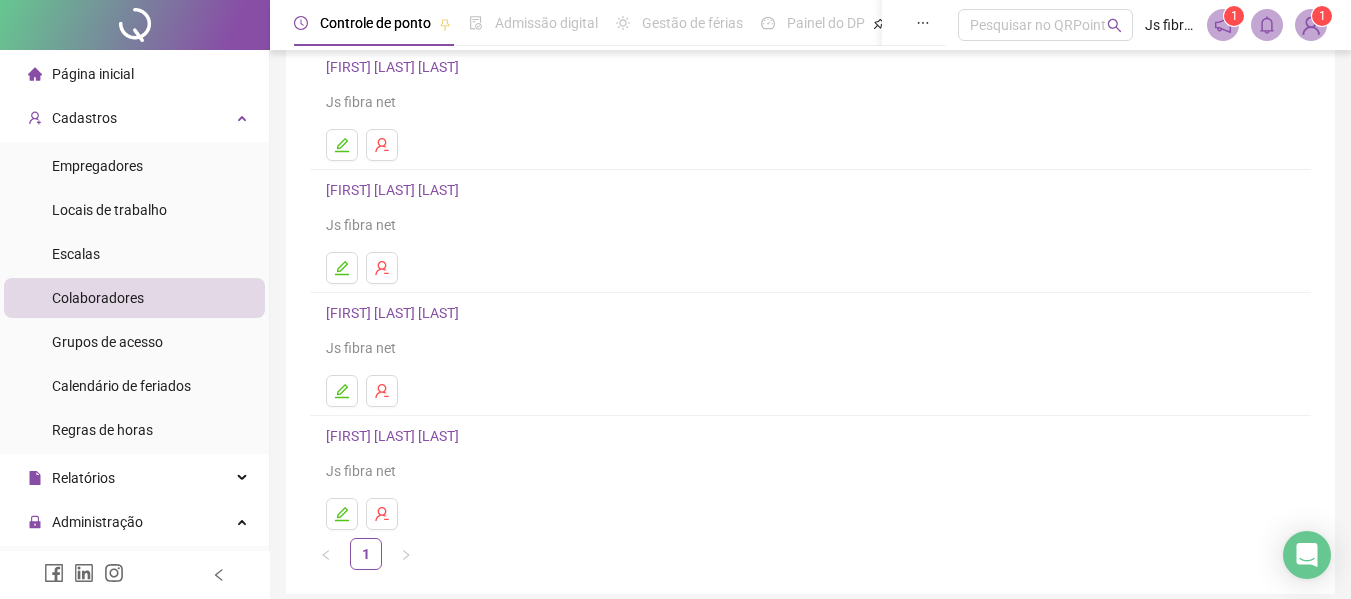scroll, scrollTop: 368, scrollLeft: 0, axis: vertical 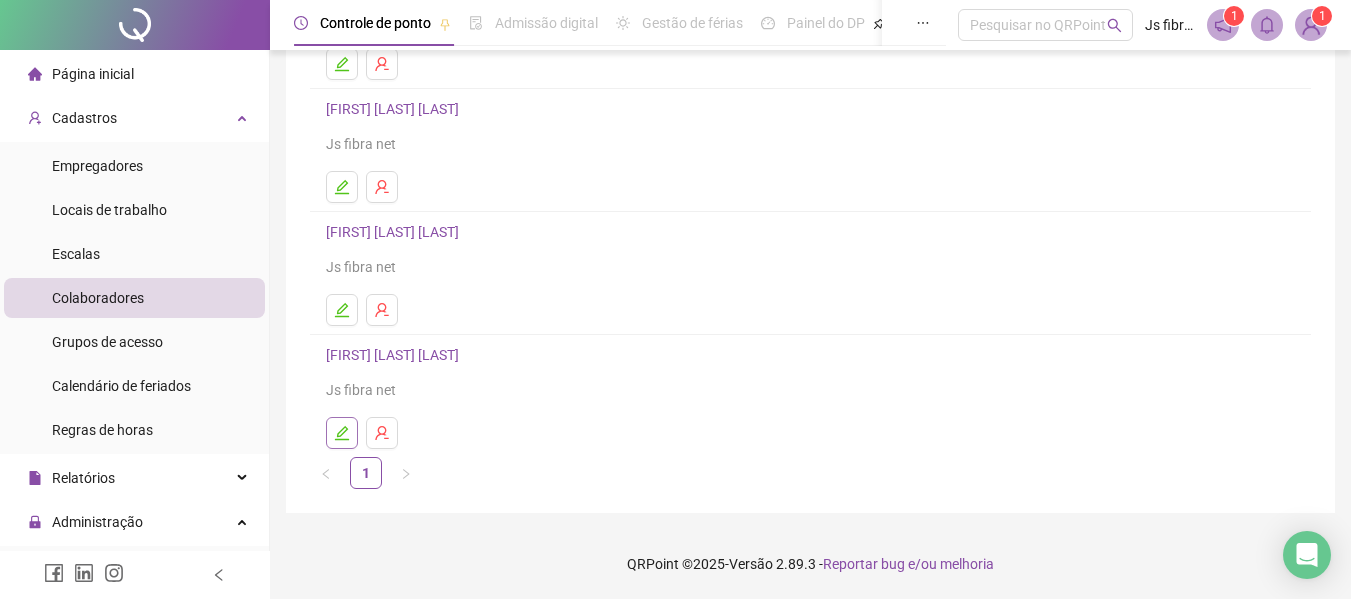 click 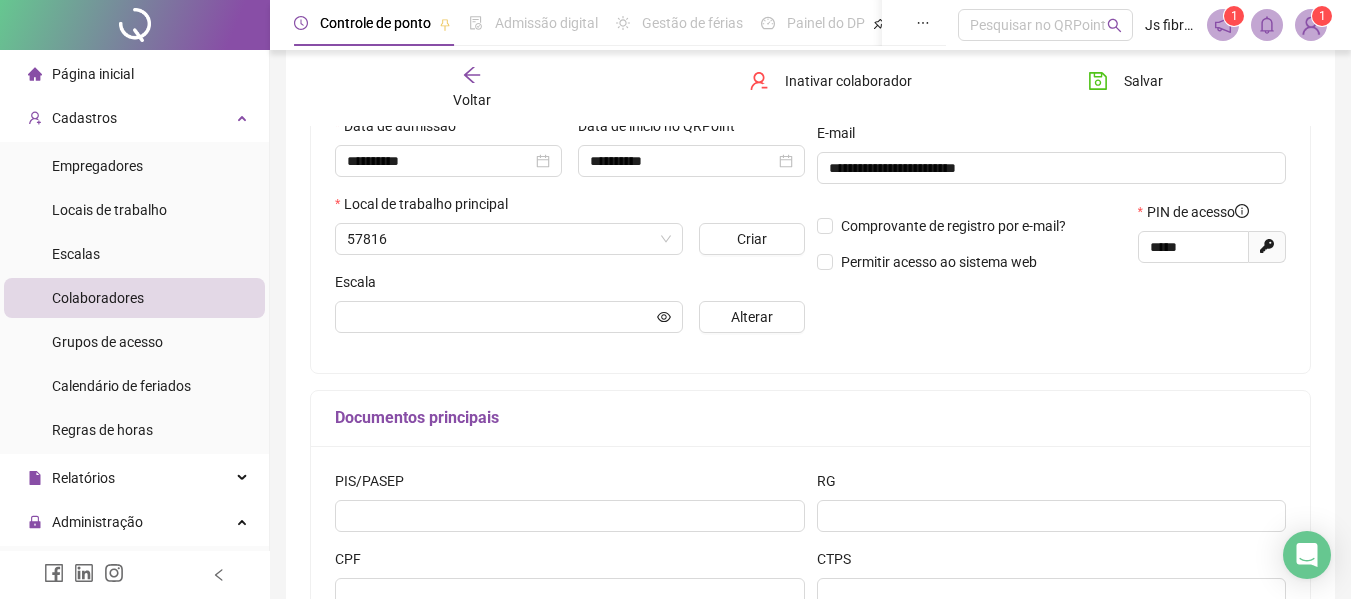 scroll, scrollTop: 378, scrollLeft: 0, axis: vertical 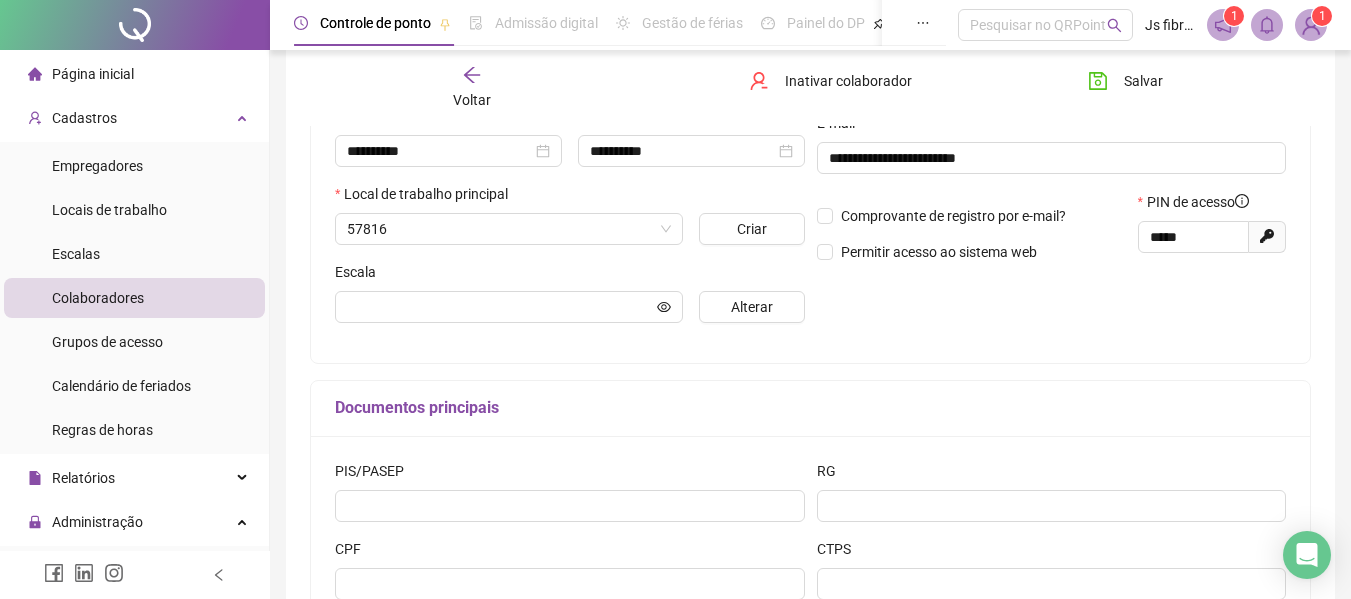 type on "**********" 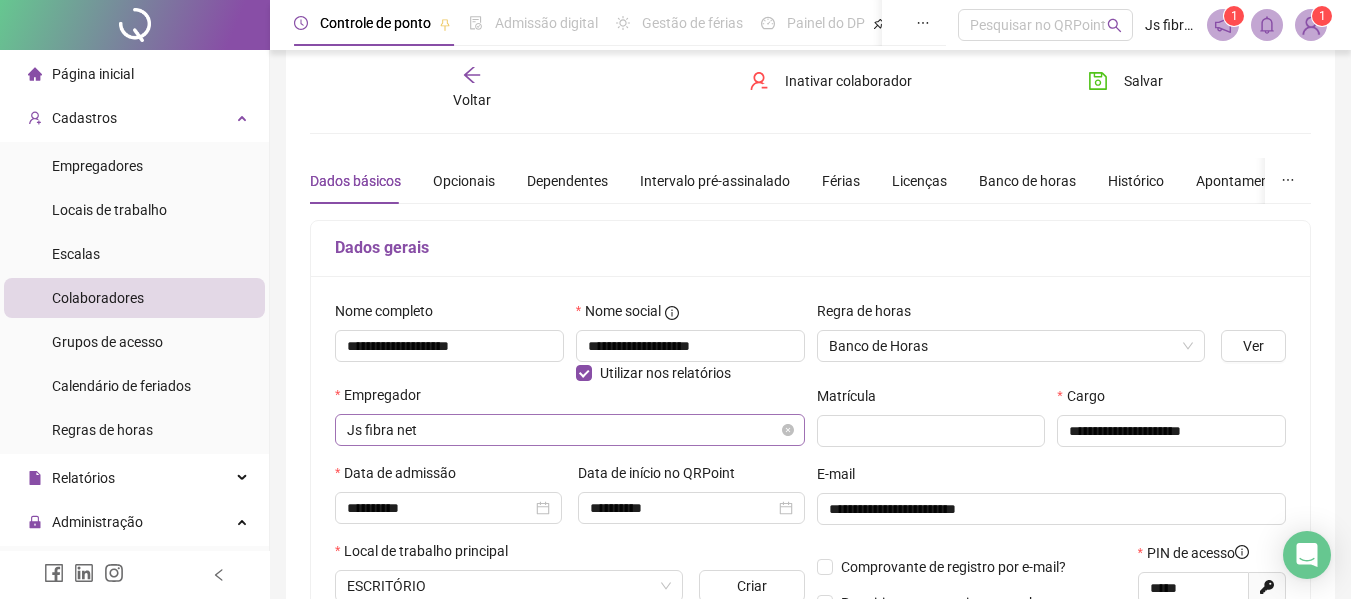 scroll, scrollTop: 0, scrollLeft: 0, axis: both 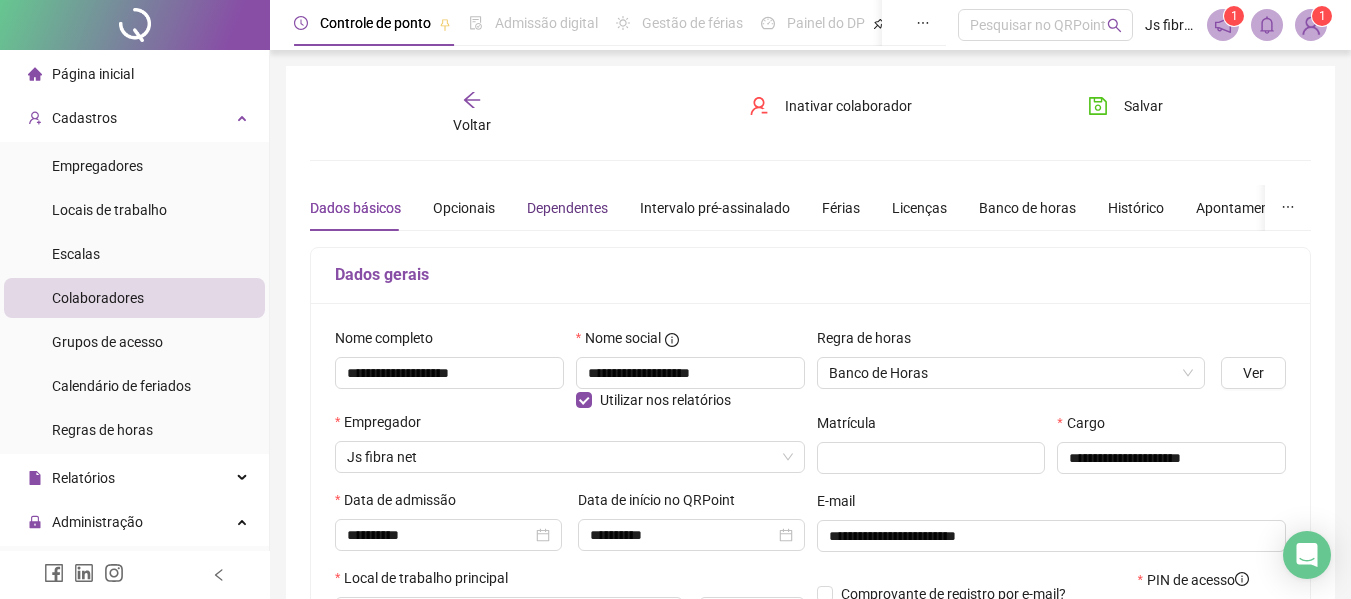 click on "Dependentes" at bounding box center (567, 208) 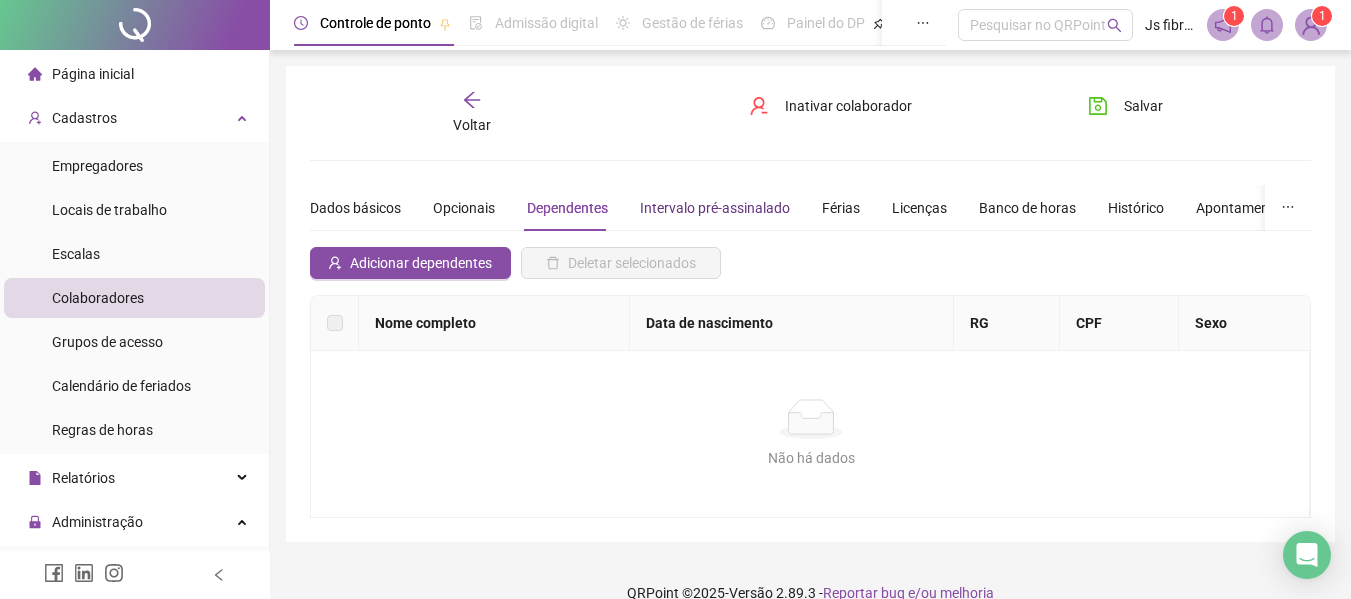 click on "Intervalo pré-assinalado" at bounding box center [715, 208] 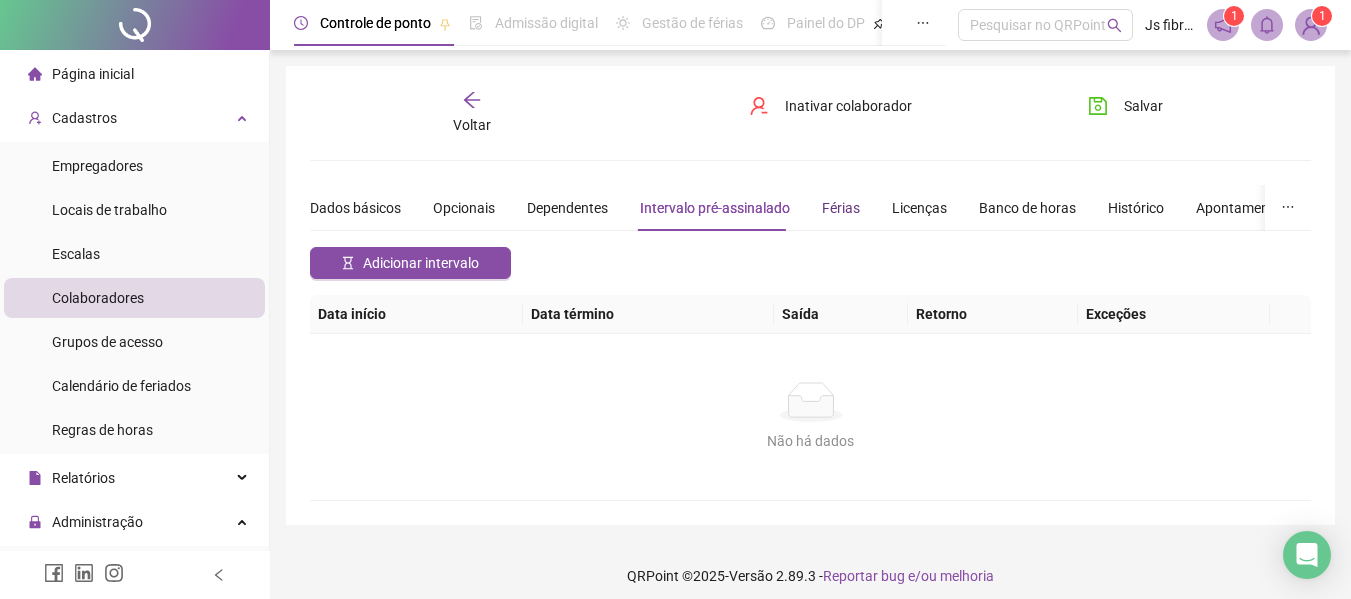 click on "Férias" at bounding box center [841, 208] 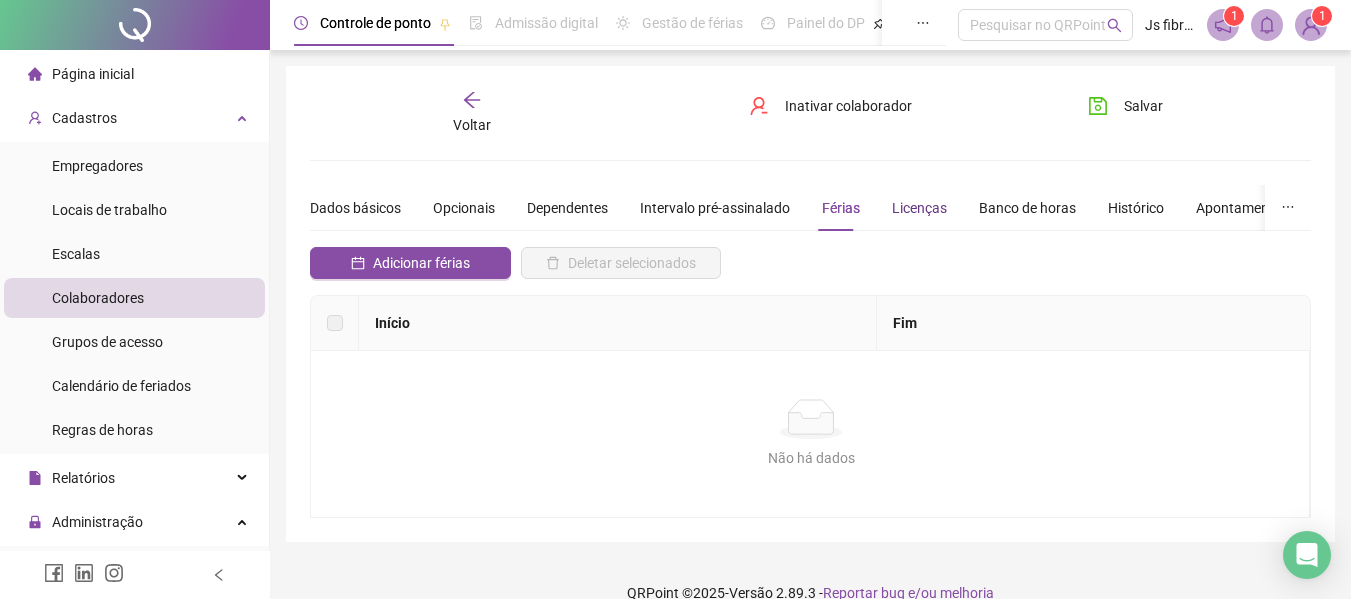 click on "Licenças" at bounding box center (919, 208) 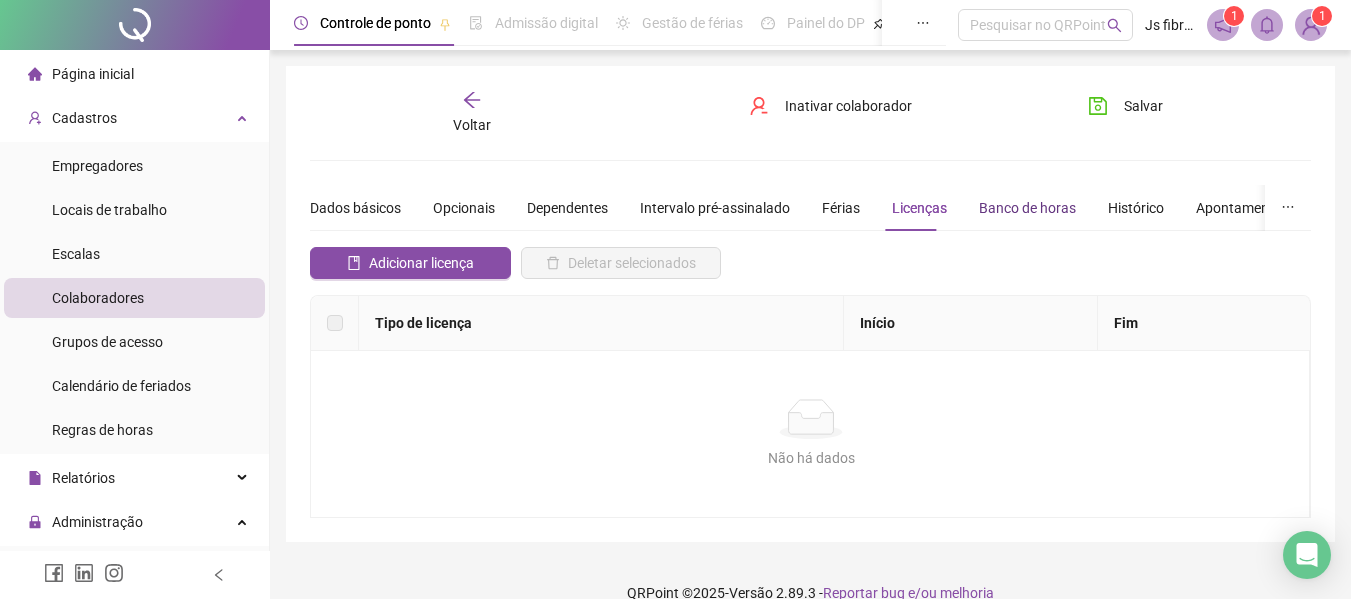 click on "Banco de horas" at bounding box center (1027, 208) 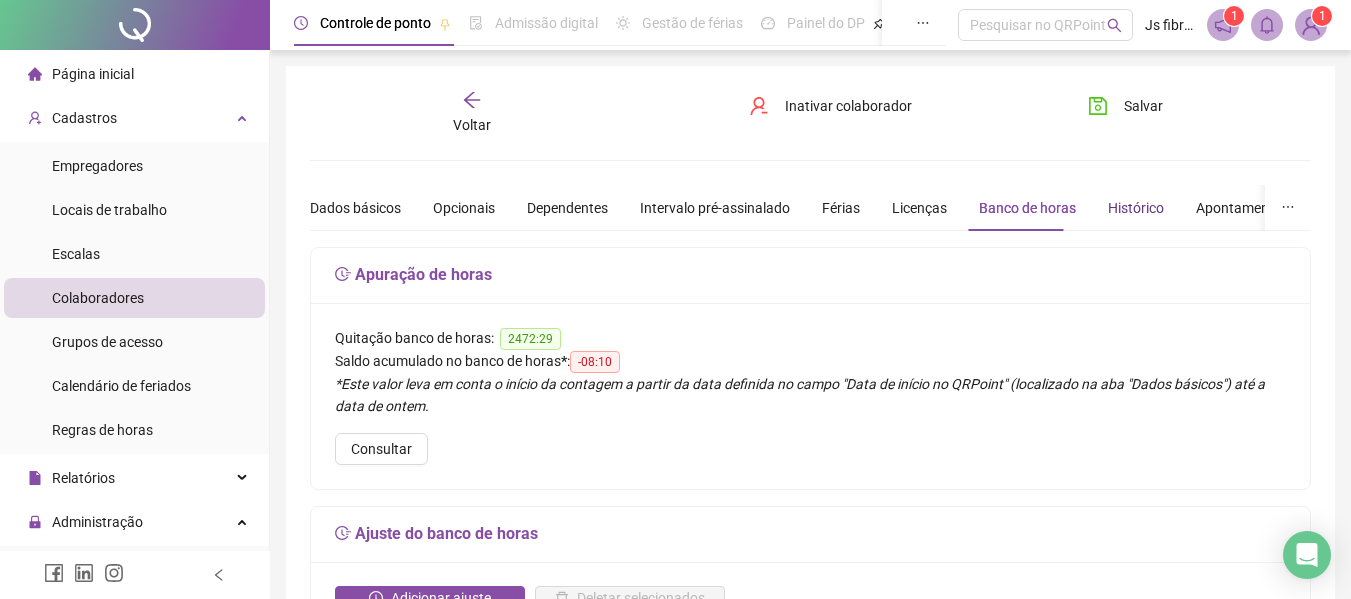 click on "Histórico" at bounding box center (1136, 208) 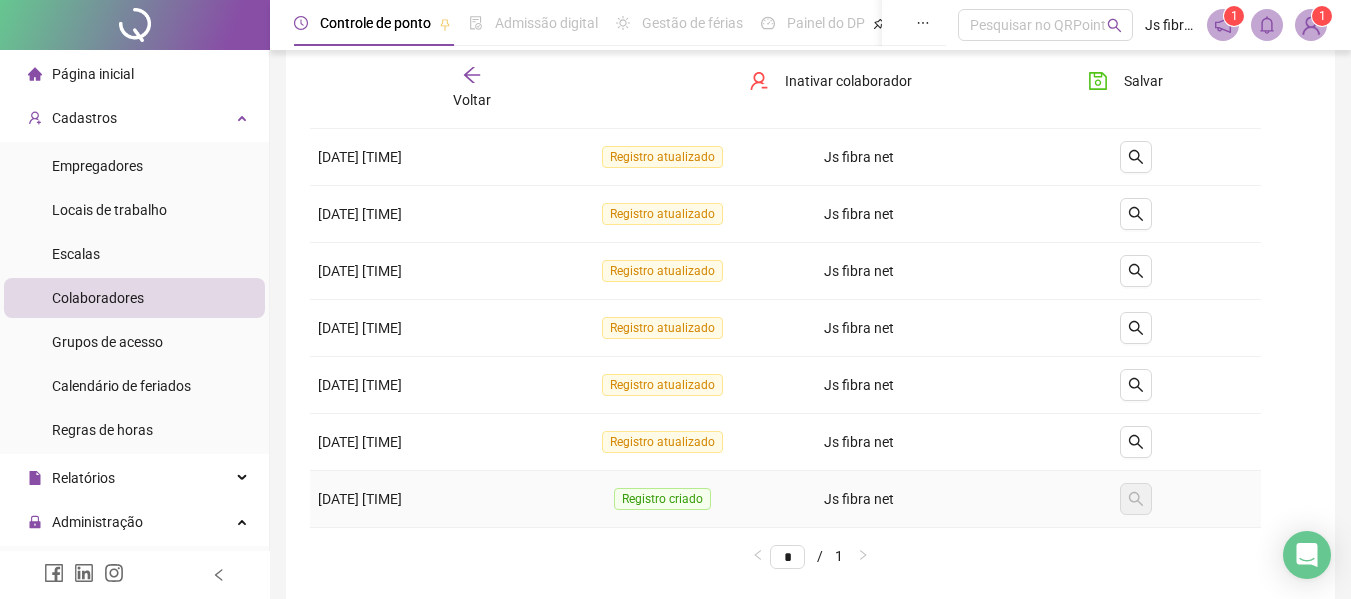 scroll, scrollTop: 0, scrollLeft: 0, axis: both 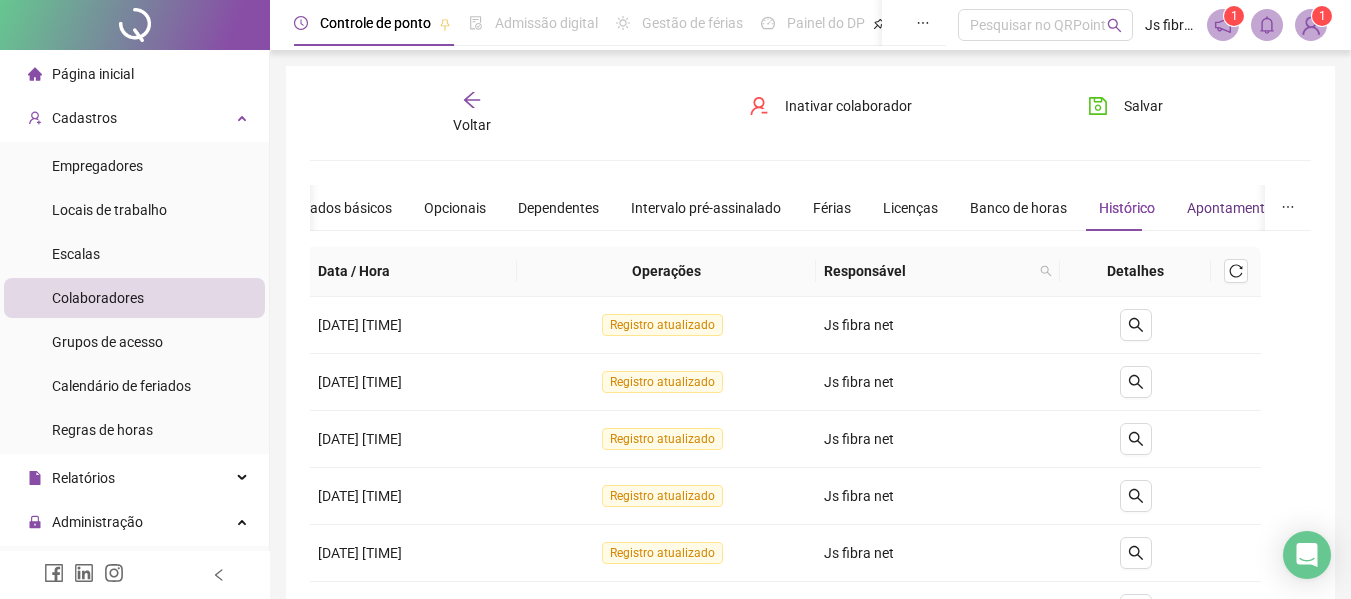 click on "Apontamentos" at bounding box center (1233, 208) 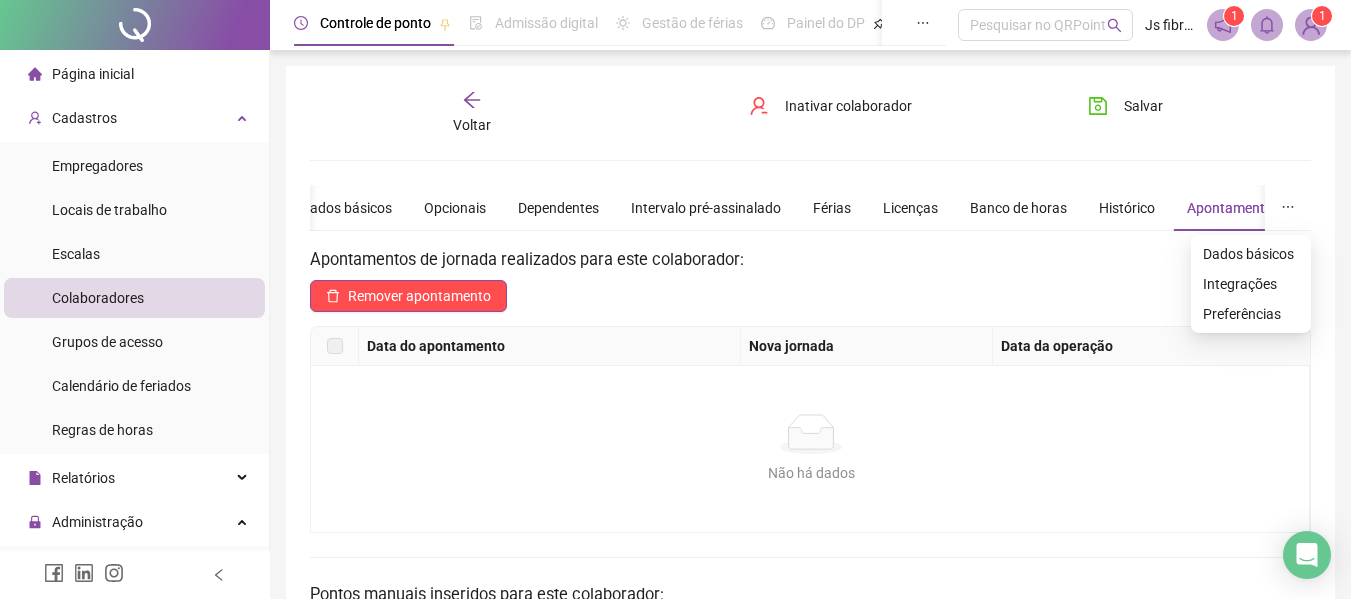click 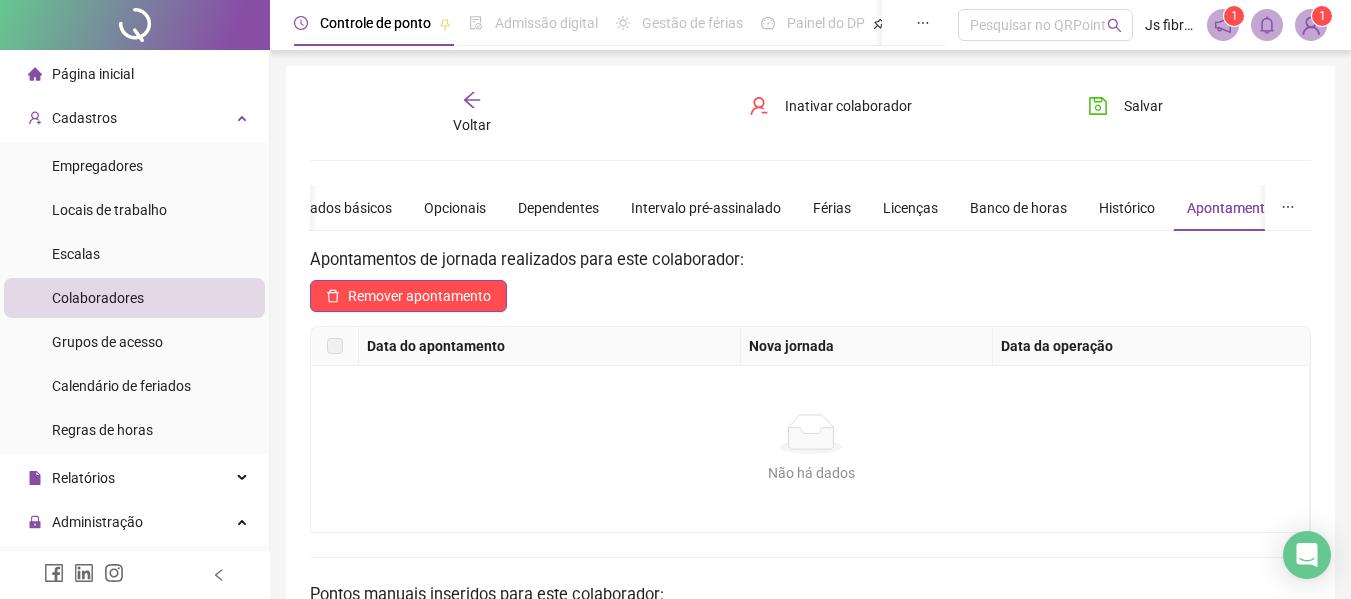 click on "Voltar" at bounding box center [472, 113] 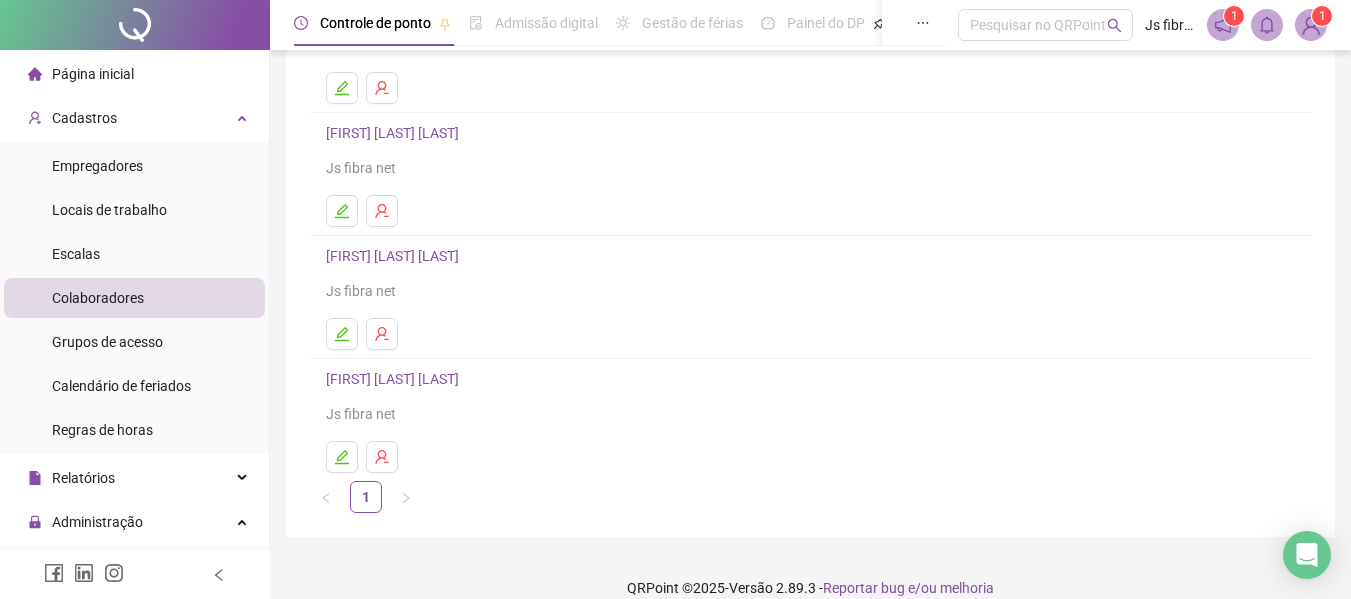 scroll, scrollTop: 368, scrollLeft: 0, axis: vertical 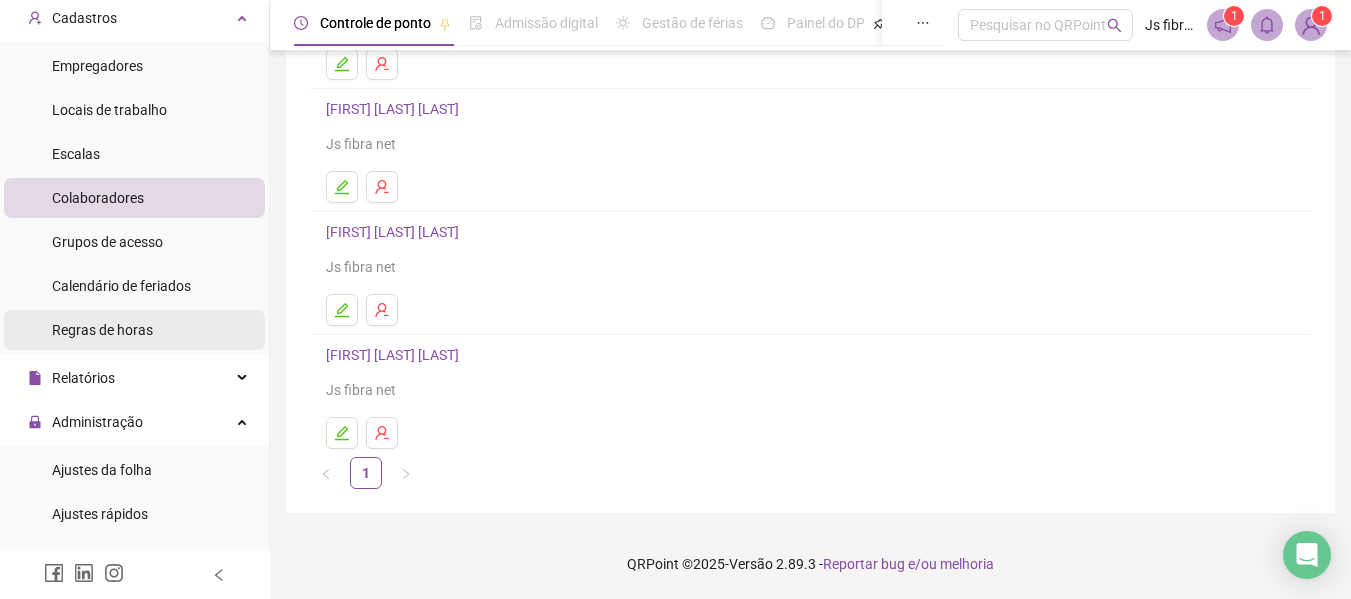 click on "Regras de horas" at bounding box center (102, 330) 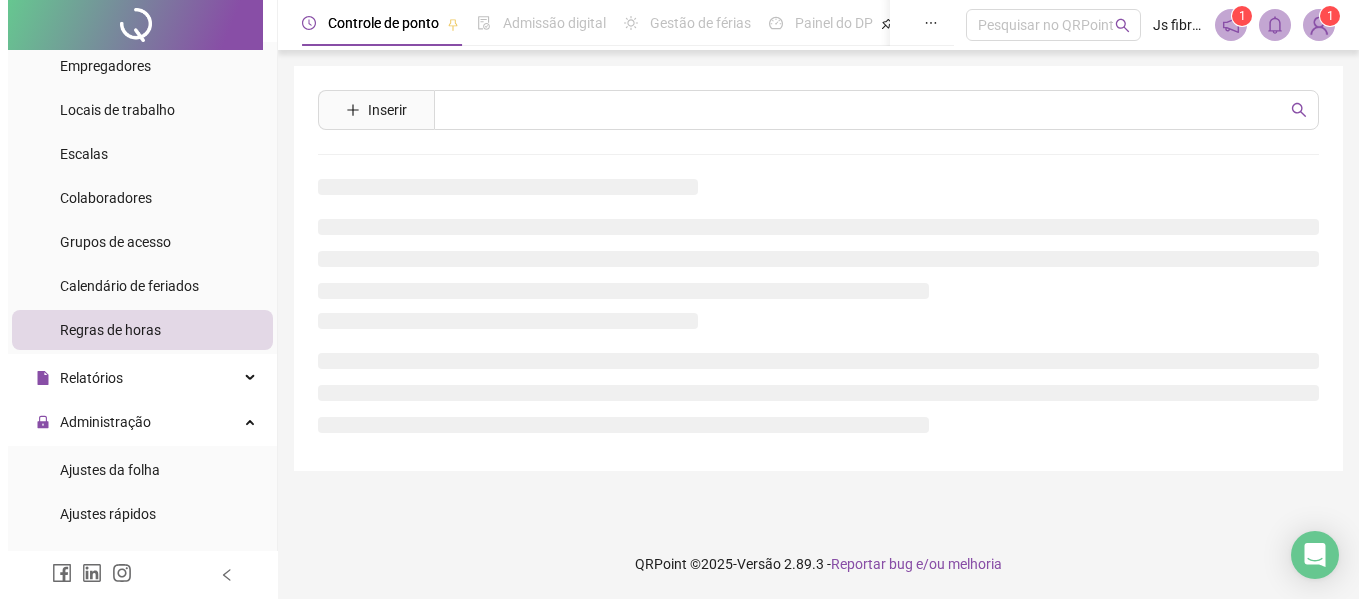scroll, scrollTop: 0, scrollLeft: 0, axis: both 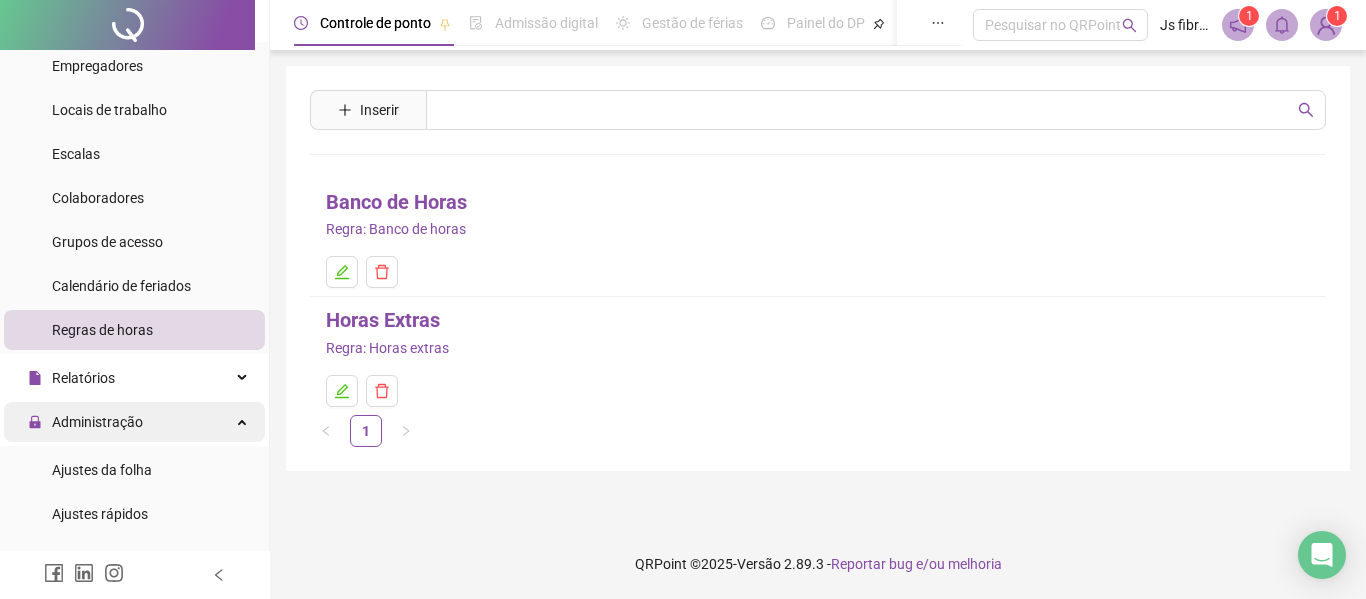click on "Administração" at bounding box center (134, 422) 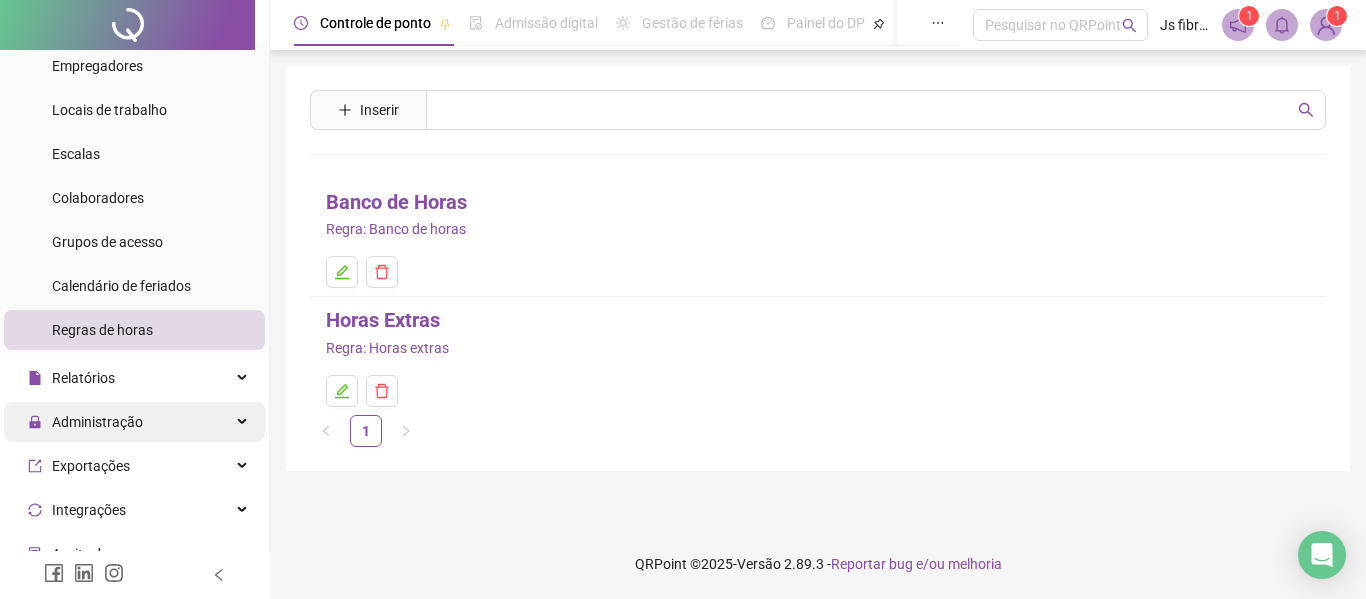 click on "Administração" at bounding box center [134, 422] 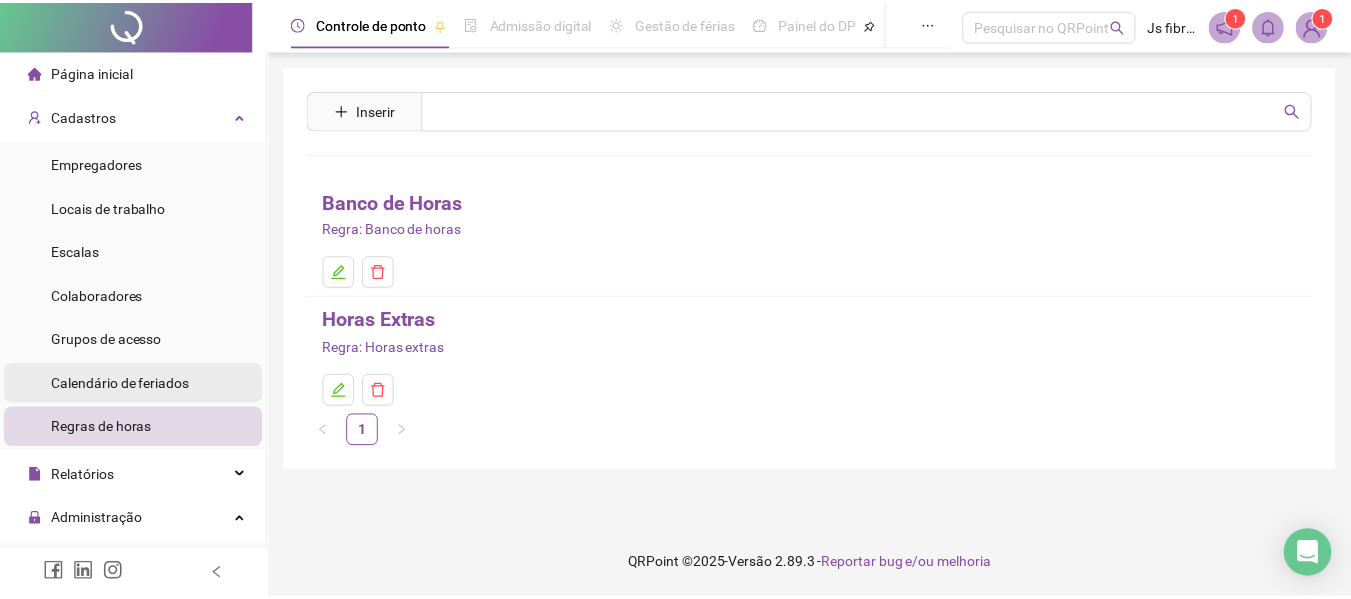 scroll, scrollTop: 0, scrollLeft: 0, axis: both 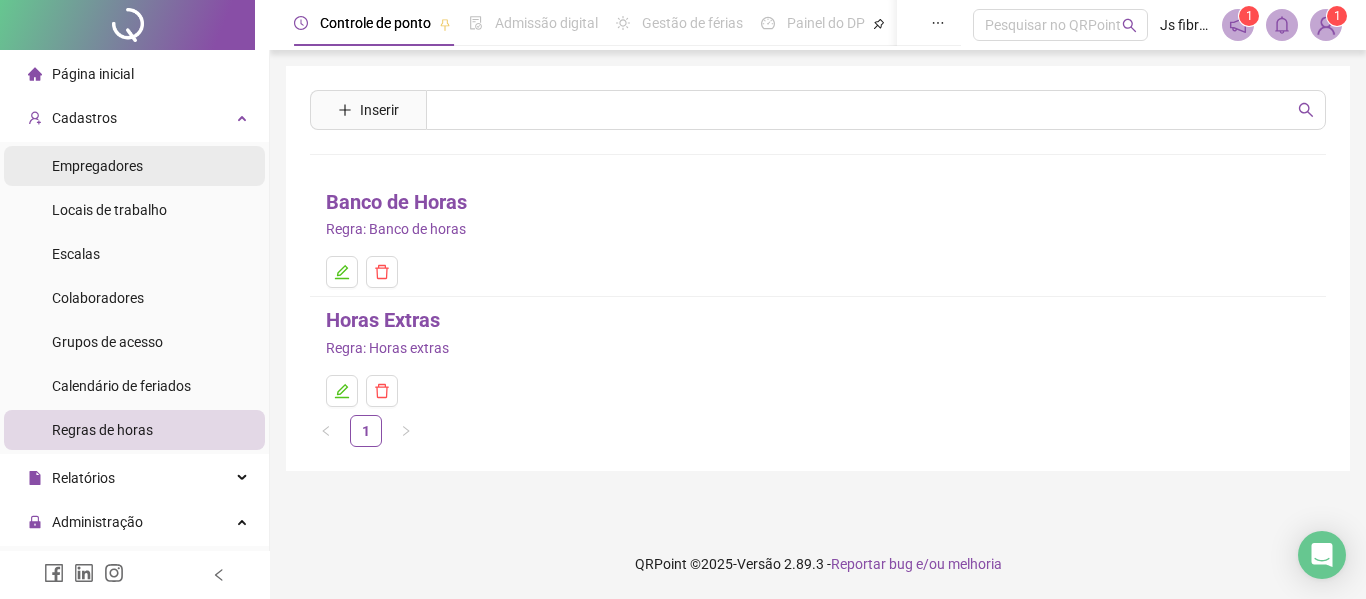 click on "Empregadores" at bounding box center [134, 166] 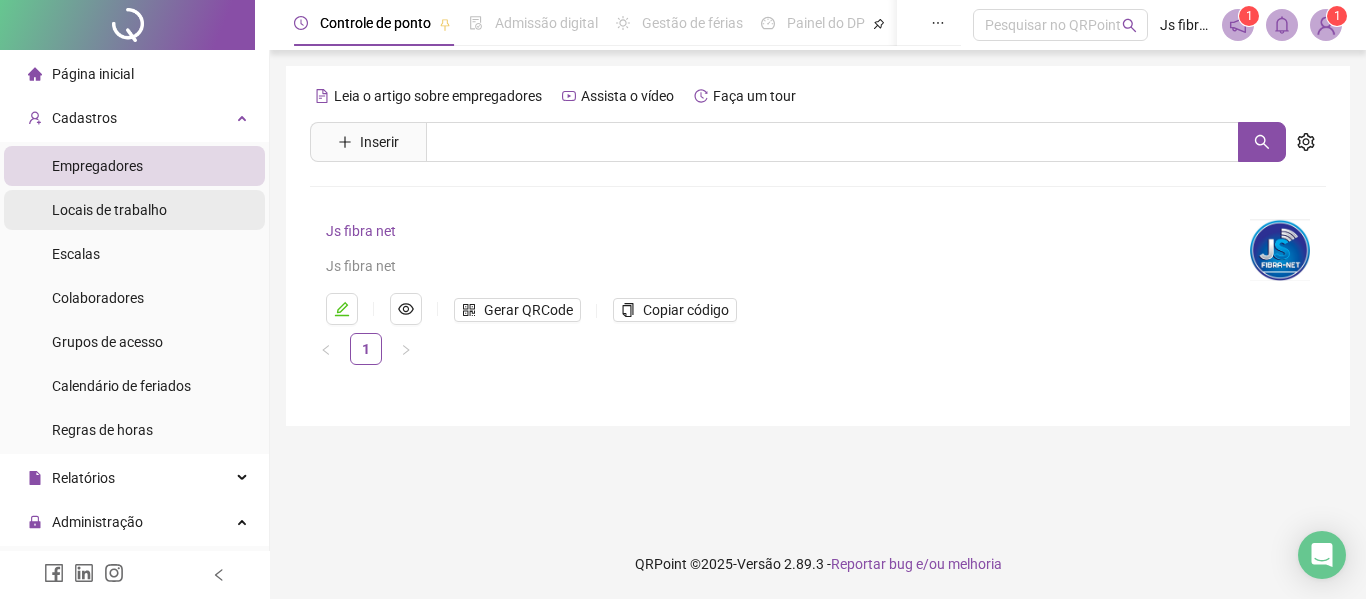 click on "Locais de trabalho" at bounding box center [109, 210] 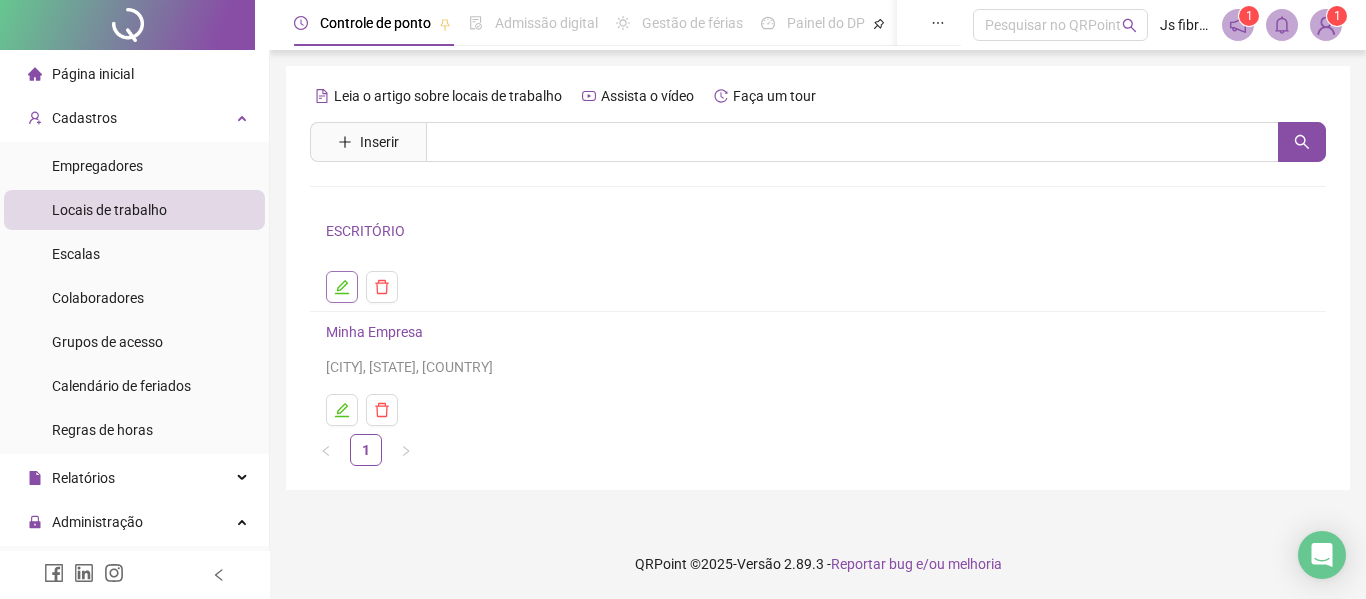 click 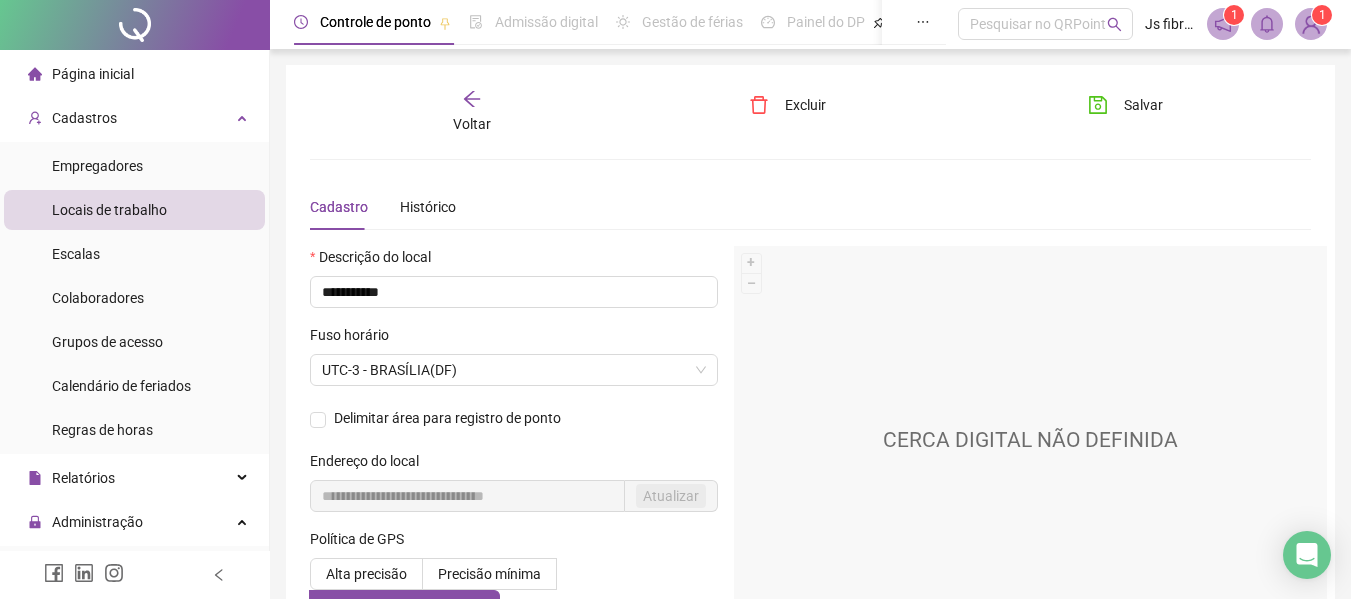 scroll, scrollTop: 0, scrollLeft: 0, axis: both 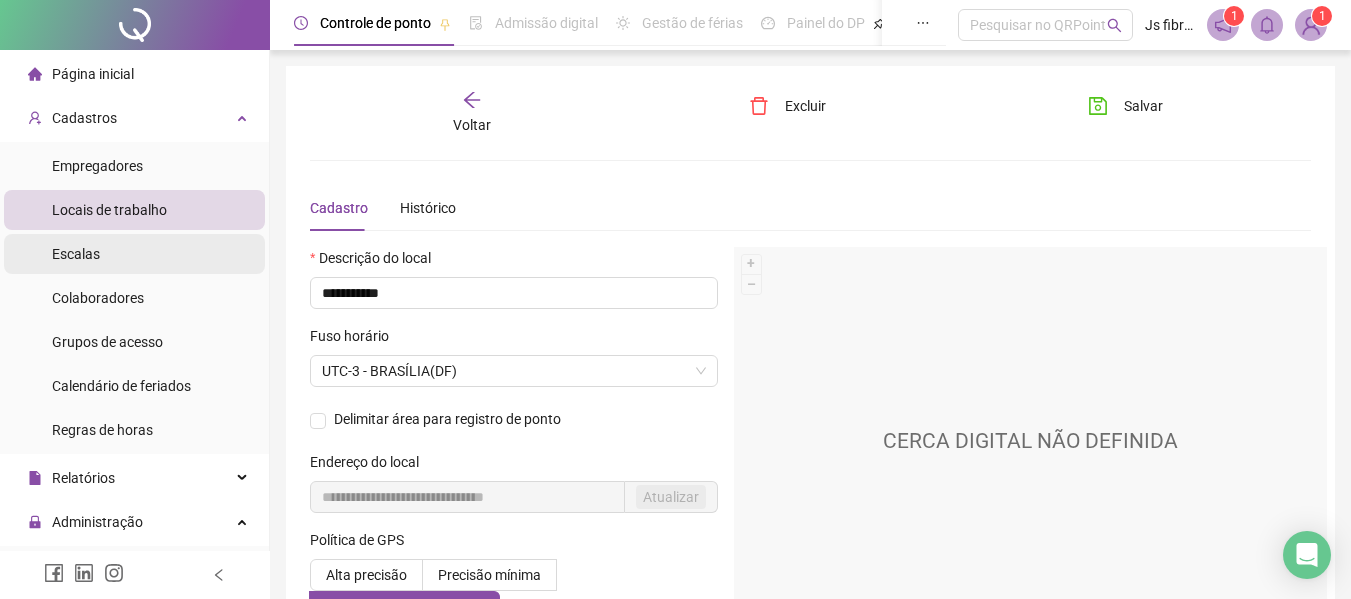 click on "Escalas" at bounding box center (134, 254) 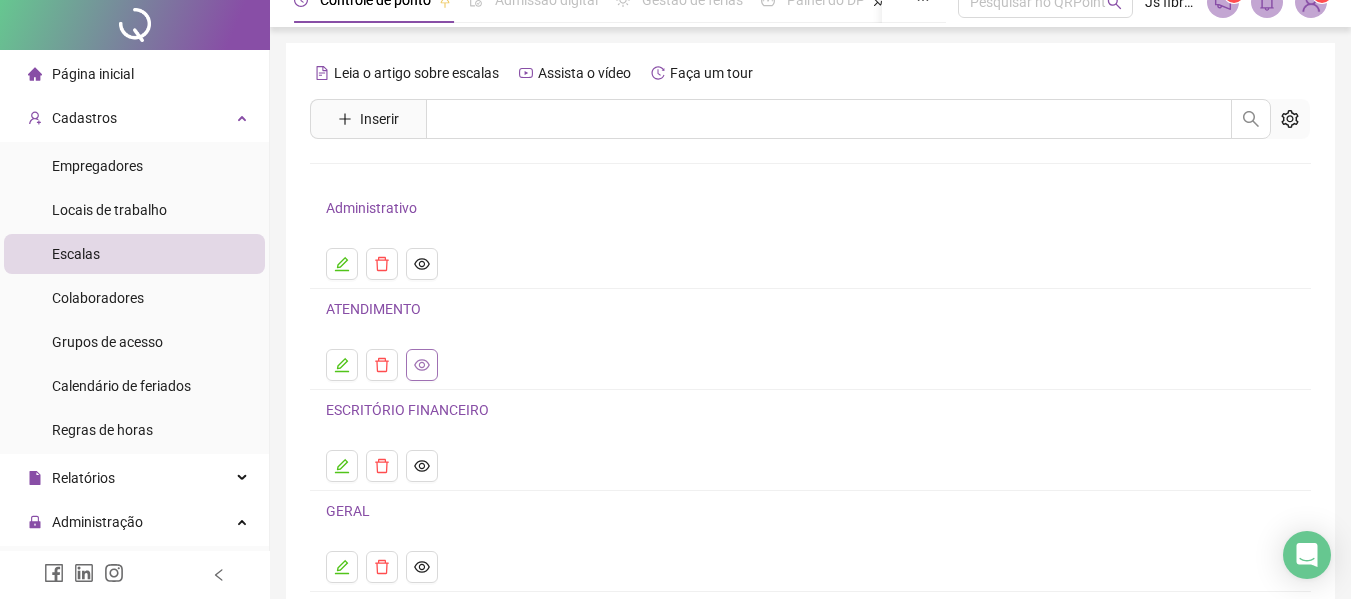 scroll, scrollTop: 100, scrollLeft: 0, axis: vertical 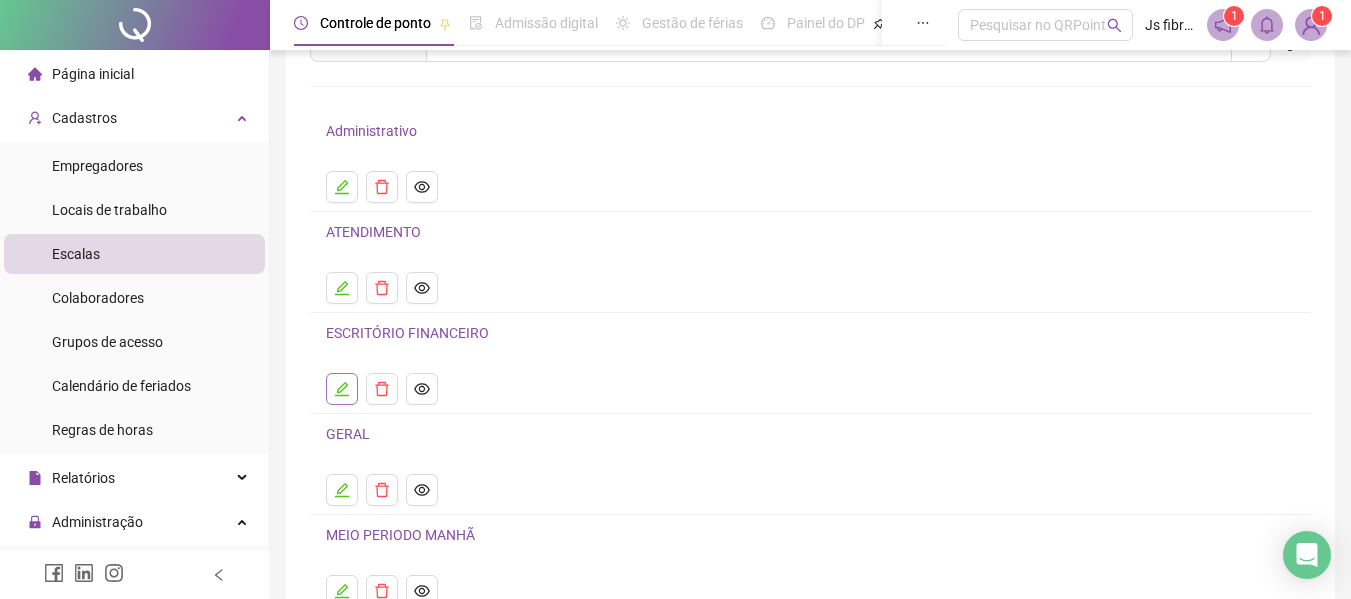 click 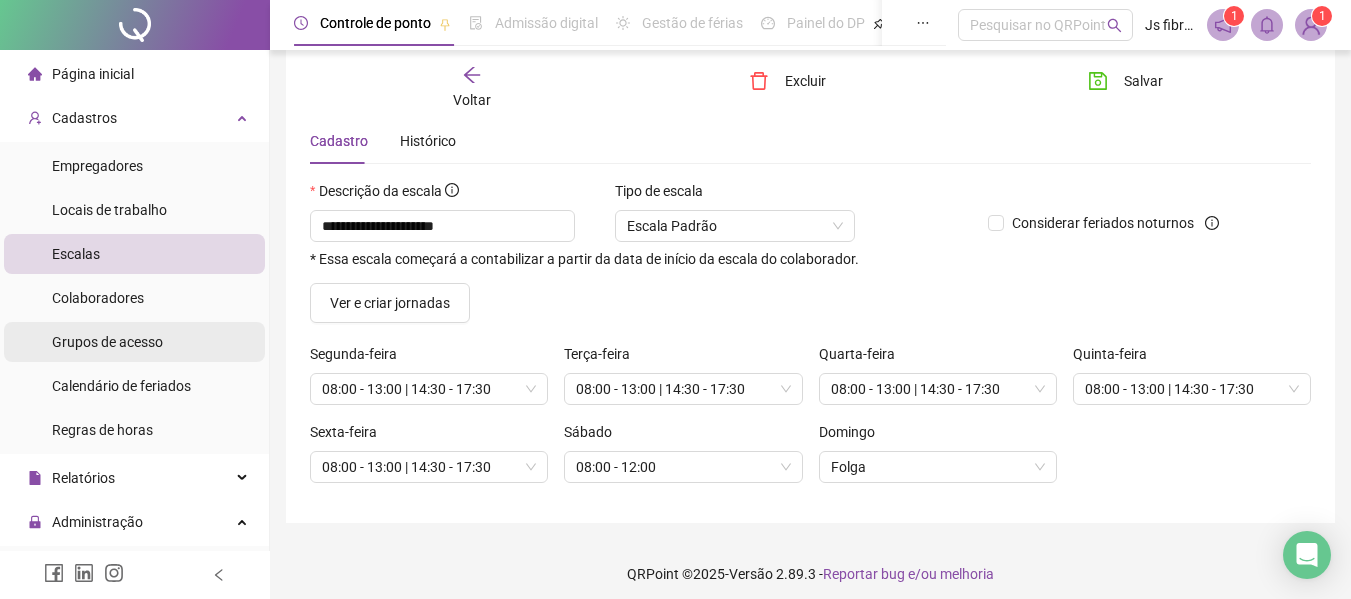 scroll, scrollTop: 0, scrollLeft: 0, axis: both 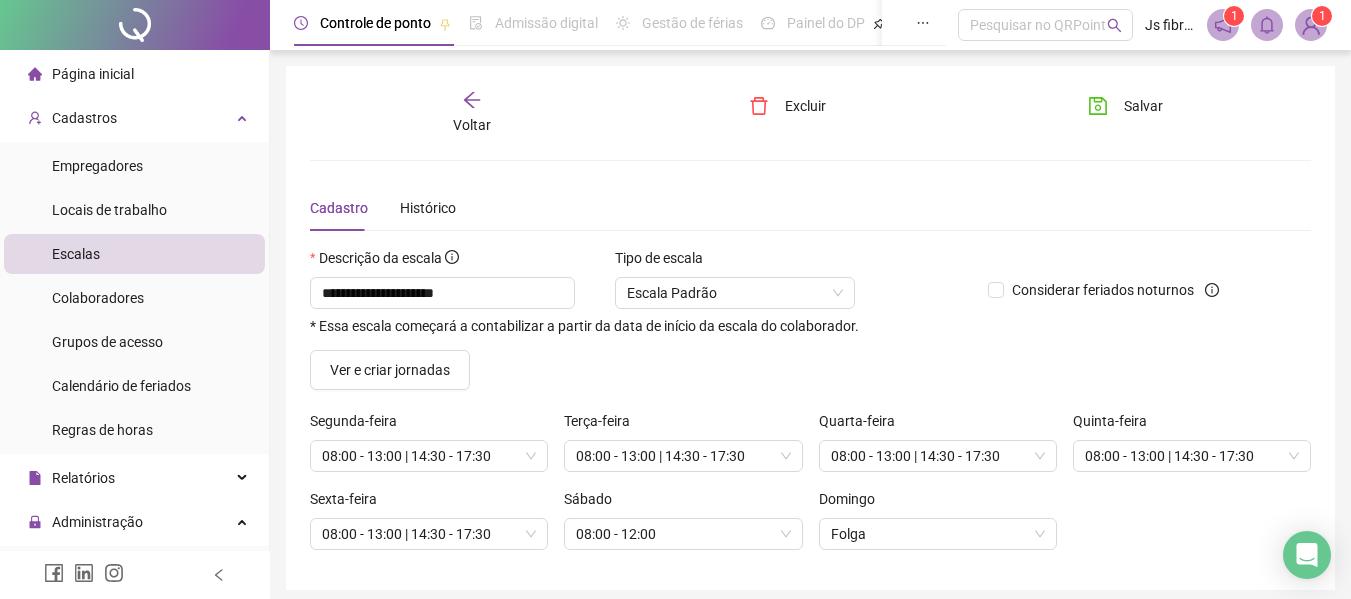 click on "**********" at bounding box center (810, 375) 